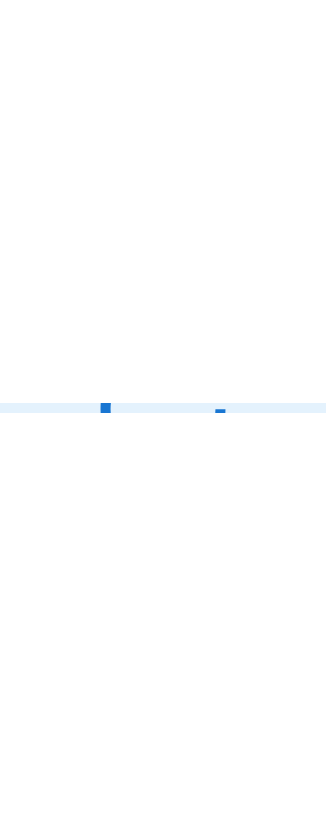scroll, scrollTop: 0, scrollLeft: 0, axis: both 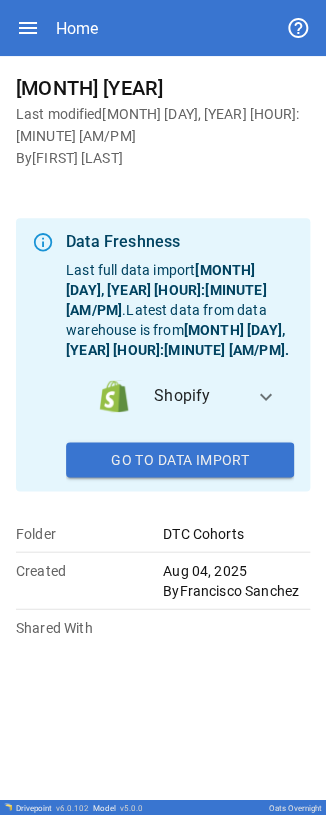 click on "Home" at bounding box center (163, 28) 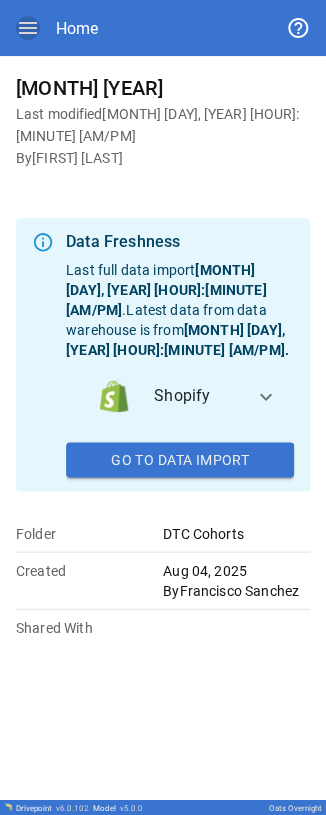 click 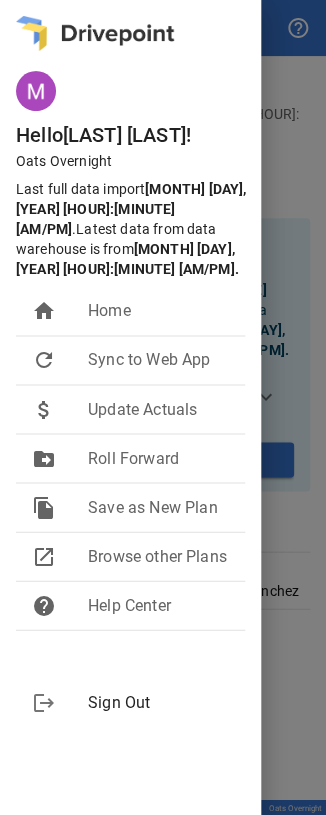 click on "home Home refresh Sync to Web App attach_money Update Actuals drive_file_move Roll Forward file_copy Save as New Plan open_in_new Browse other Plans help Help Center" at bounding box center [130, 466] 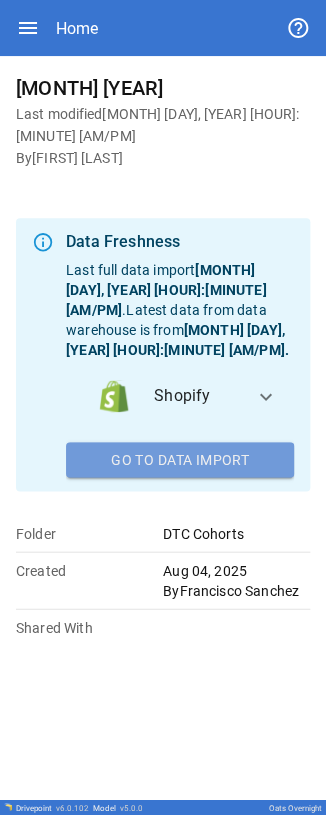 click on "Go To Data Import" at bounding box center [180, 460] 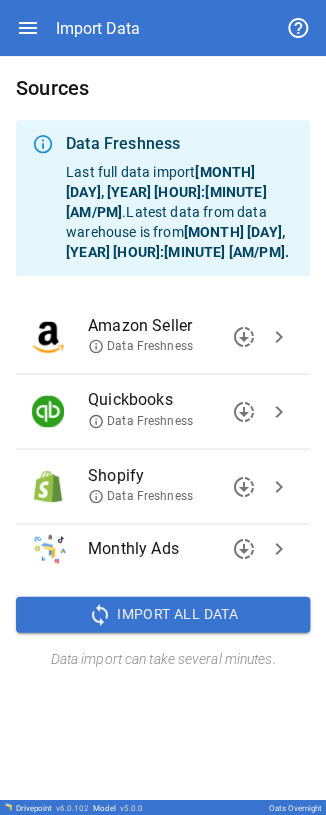 click on "chevron_right" at bounding box center [279, 486] 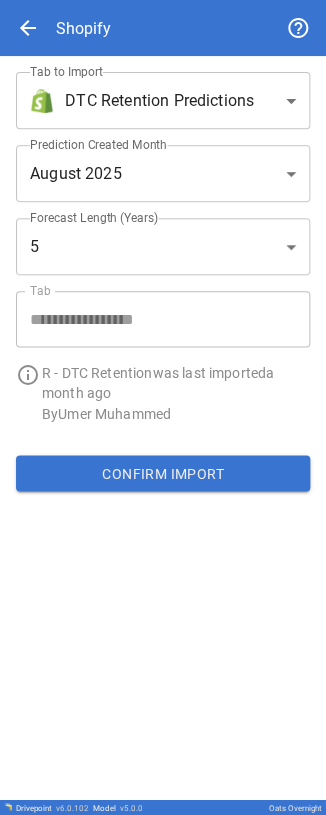 click on "**********" at bounding box center (155, 239) 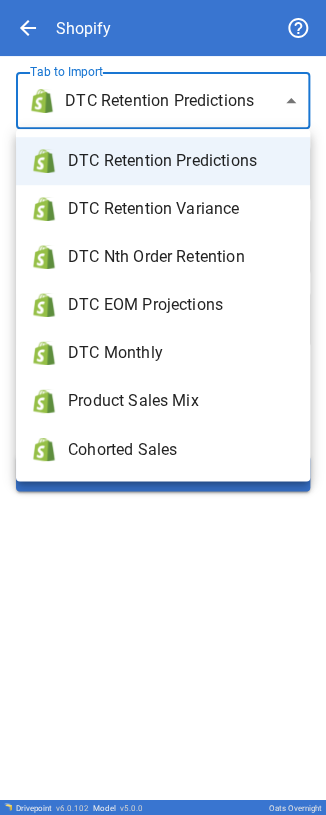click on "**********" at bounding box center (163, 407) 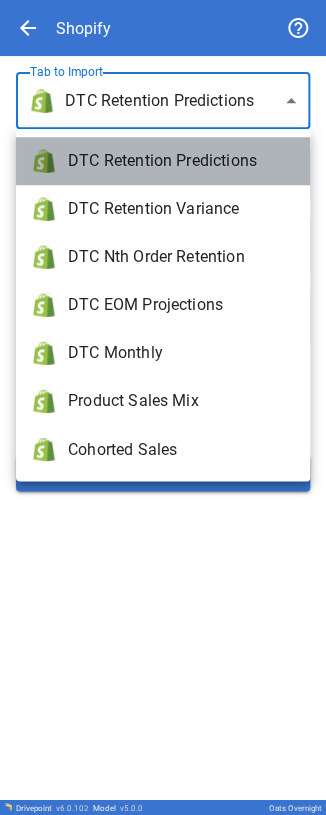 click on "DTC Retention Predictions" at bounding box center (181, 161) 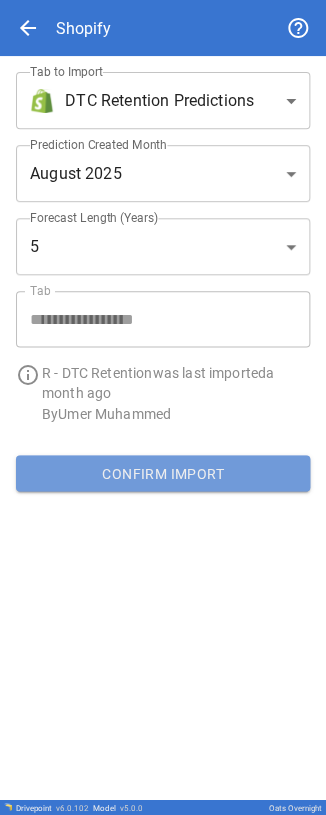 click on "Confirm Import" at bounding box center [163, 473] 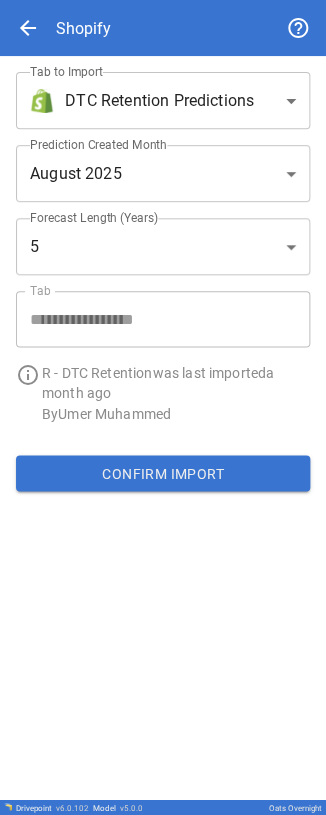 click on "Confirm Import" at bounding box center (163, 473) 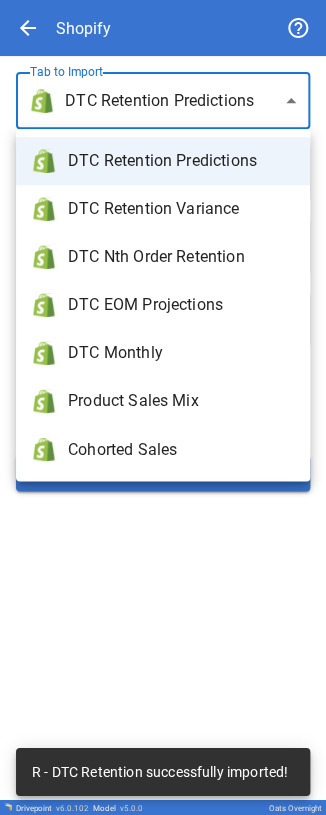 click on "**********" at bounding box center (163, 407) 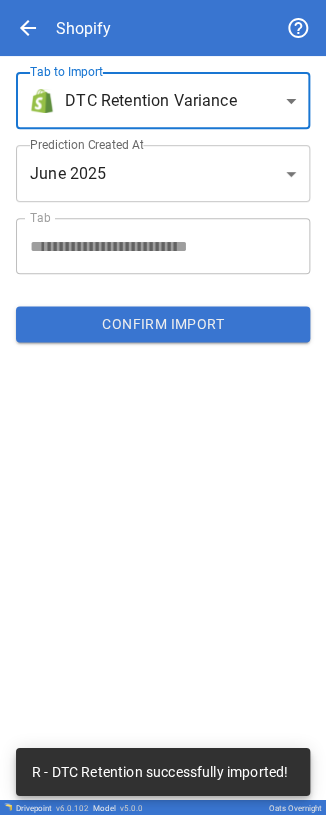 click on "**********" at bounding box center (163, 407) 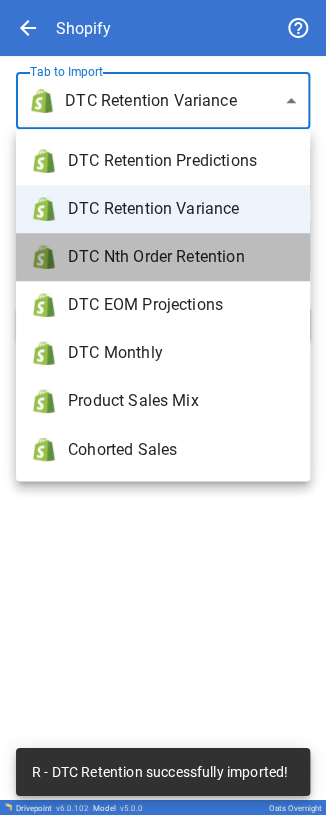 click on "DTC Nth Order Retention" at bounding box center [181, 257] 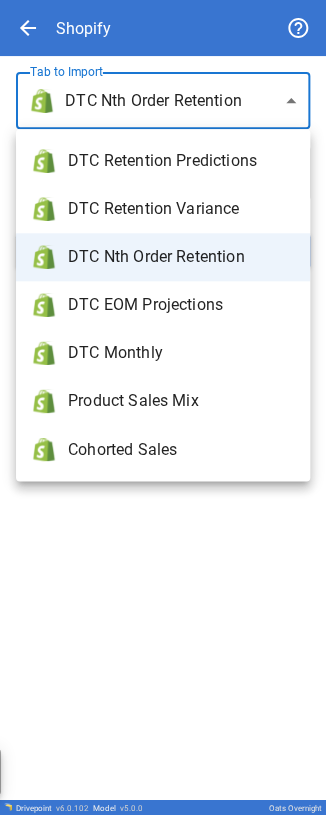 click on "**********" at bounding box center (163, 407) 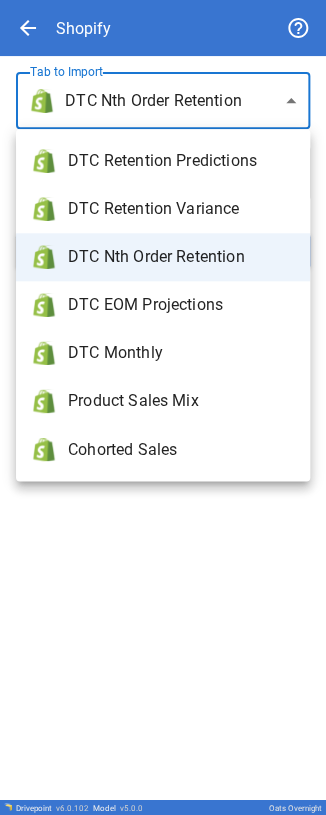 click on "DTC Monthly" at bounding box center (181, 353) 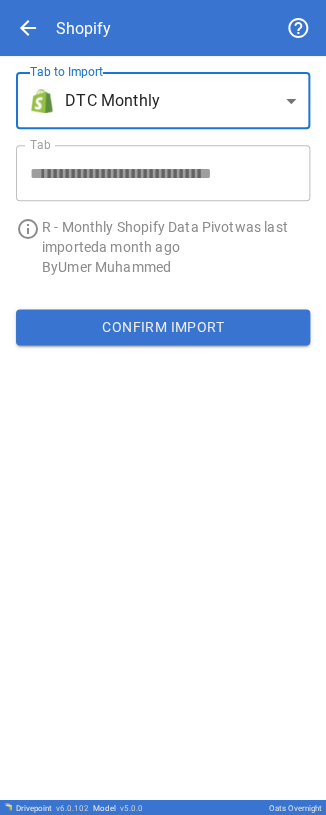 click on "Confirm Import" at bounding box center (163, 327) 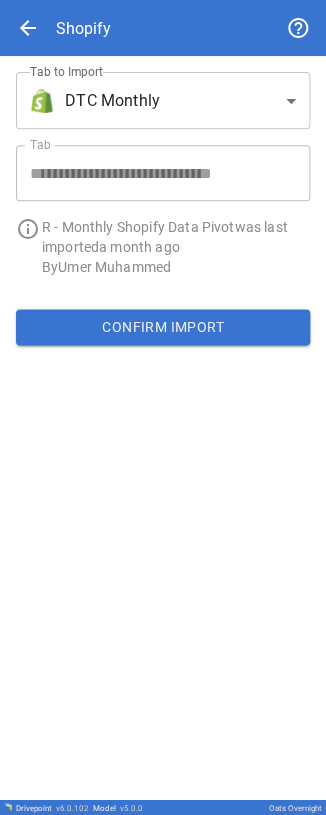 click on "**********" at bounding box center (163, 407) 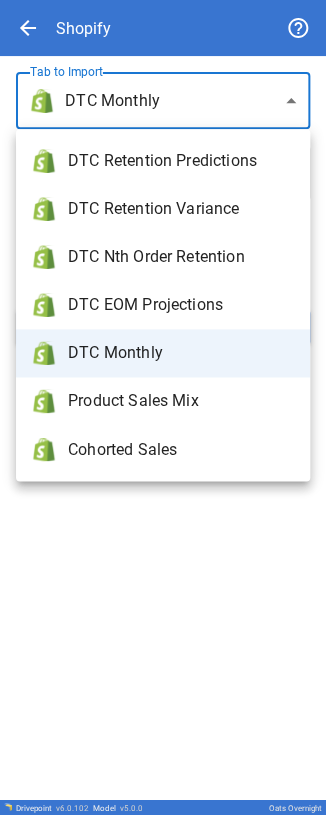click on "Product Sales Mix" at bounding box center (181, 401) 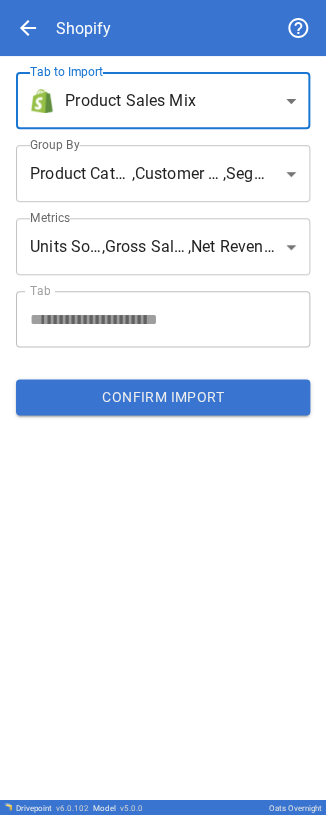 click on "**********" at bounding box center [163, 407] 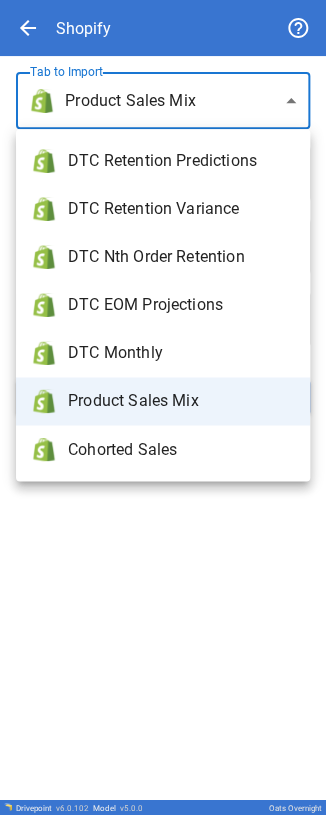 click on "Cohorted Sales" at bounding box center [163, 449] 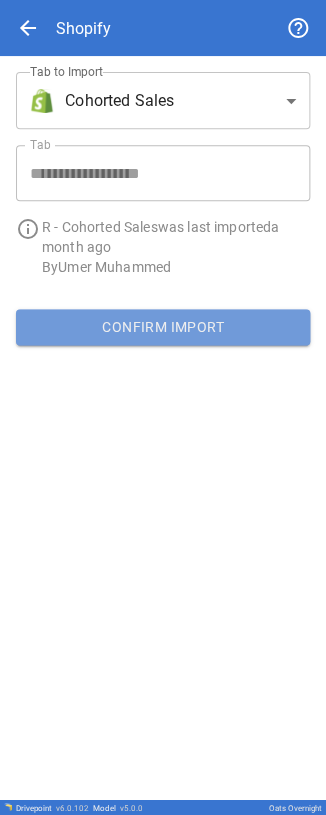 click on "Confirm Import" at bounding box center (163, 327) 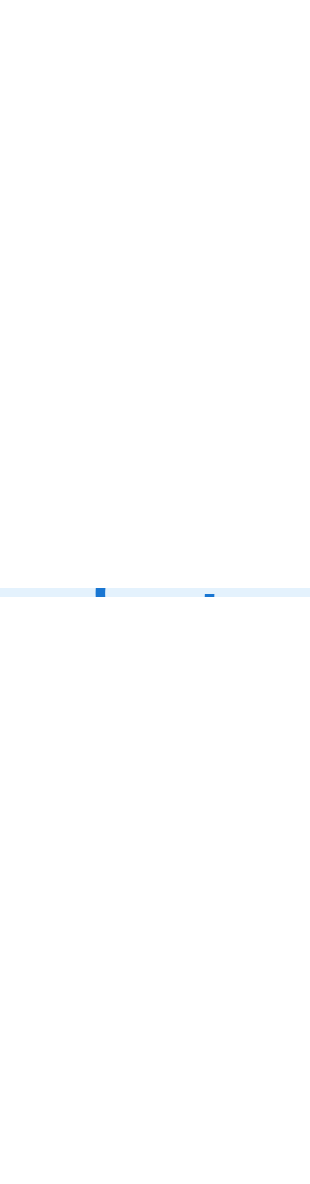 scroll, scrollTop: 0, scrollLeft: 0, axis: both 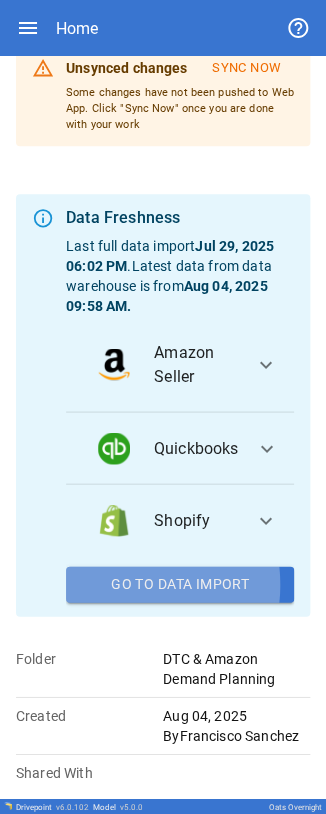 click on "Go To Data Import" at bounding box center (180, 584) 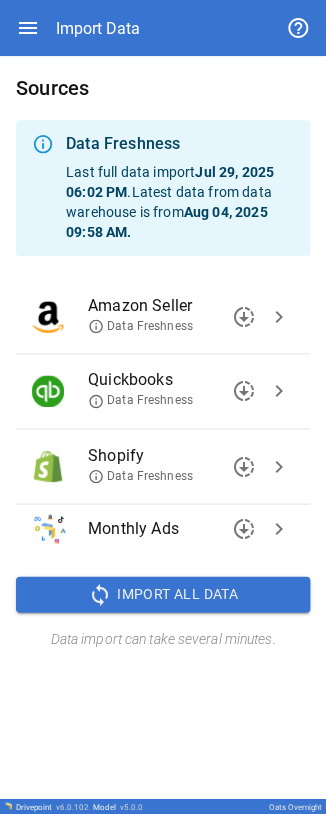click 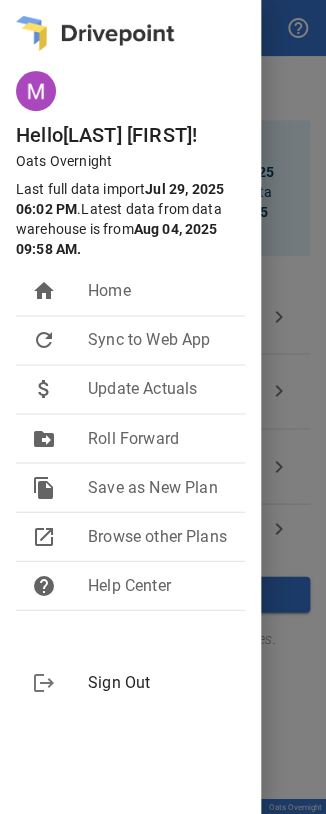 click at bounding box center [163, 407] 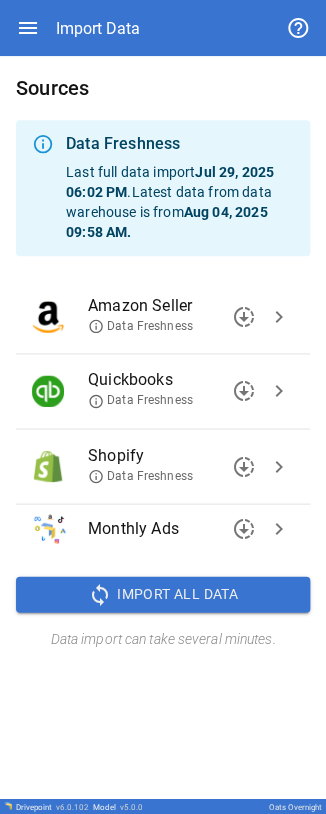 click on "Import Data" at bounding box center (163, 28) 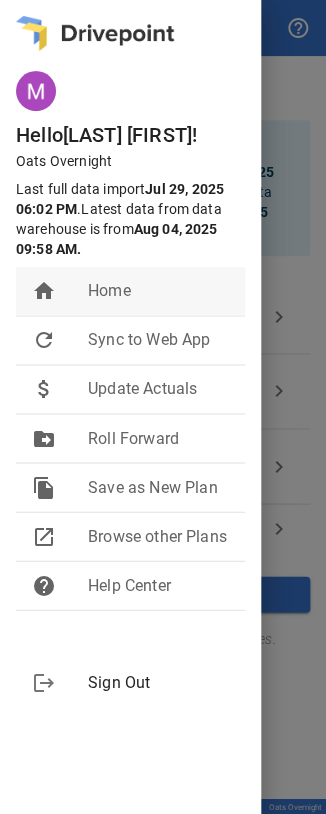 click on "Home" at bounding box center [158, 291] 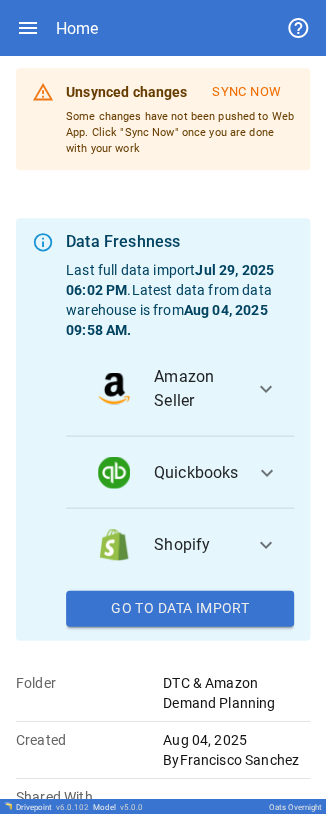 scroll, scrollTop: 100, scrollLeft: 0, axis: vertical 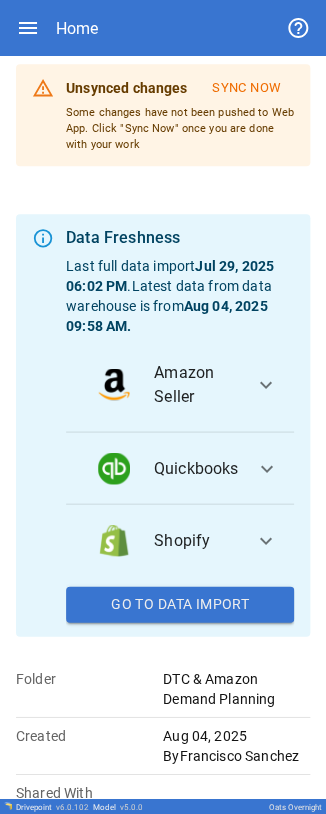 type 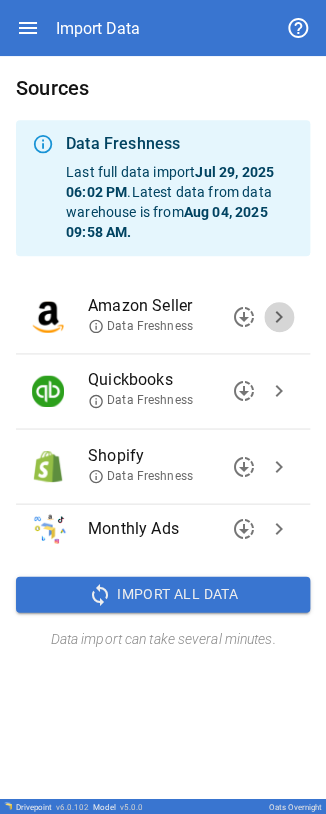 click on "chevron_right" at bounding box center [279, 317] 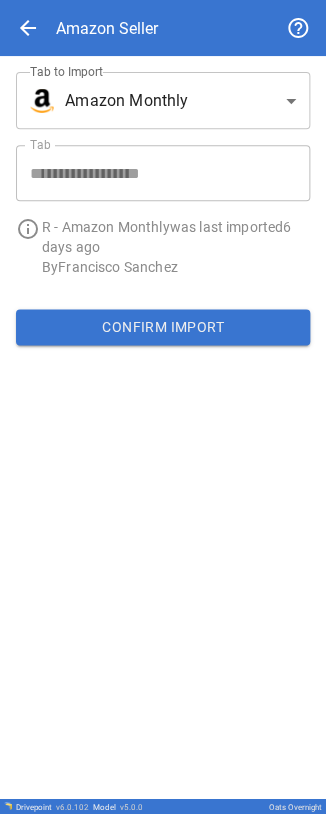 click on "**********" at bounding box center (163, 407) 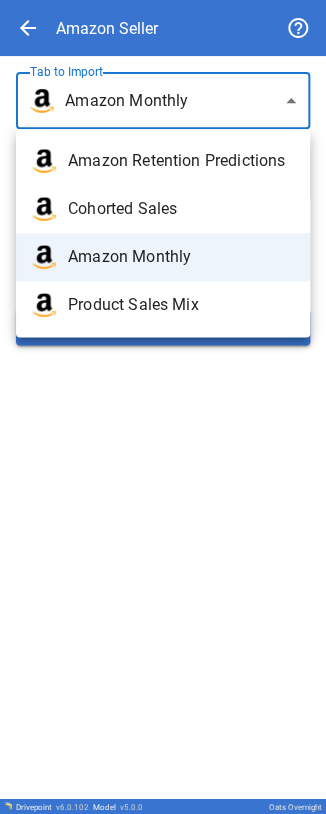 click on "Amazon Retention Predictions" at bounding box center [181, 161] 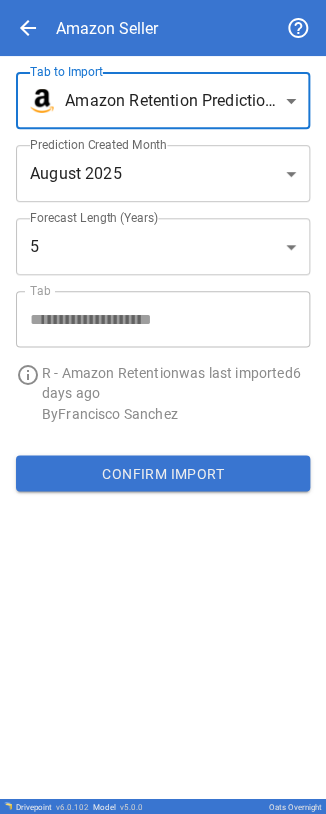 click on "Confirm Import" at bounding box center [163, 473] 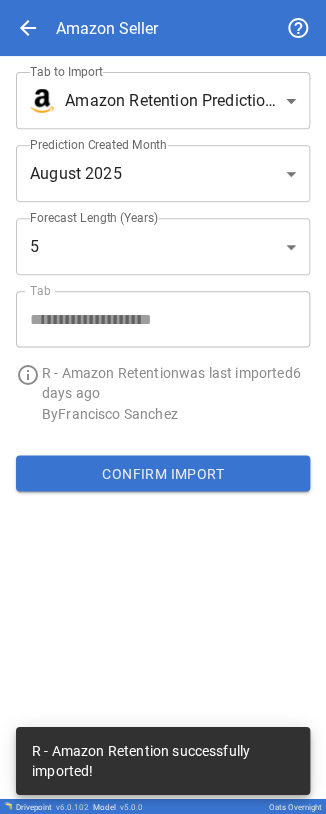 click on "**********" at bounding box center [163, 407] 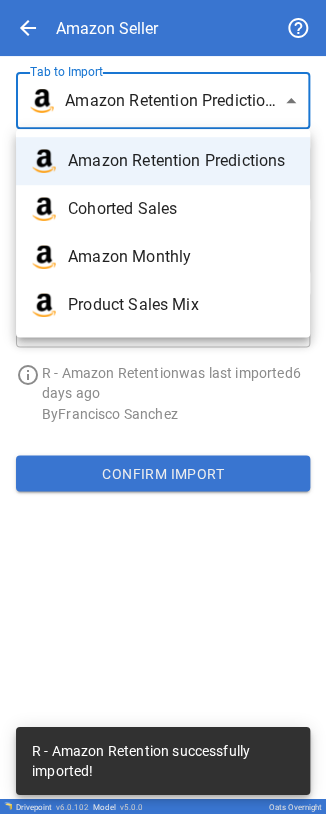 click on "Amazon Monthly" at bounding box center [181, 257] 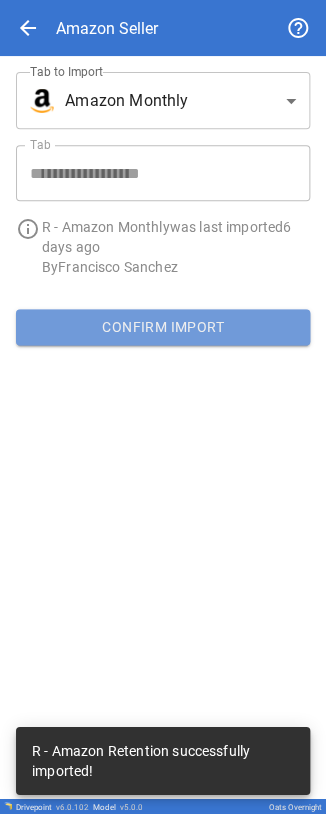 click on "Confirm Import" at bounding box center (163, 327) 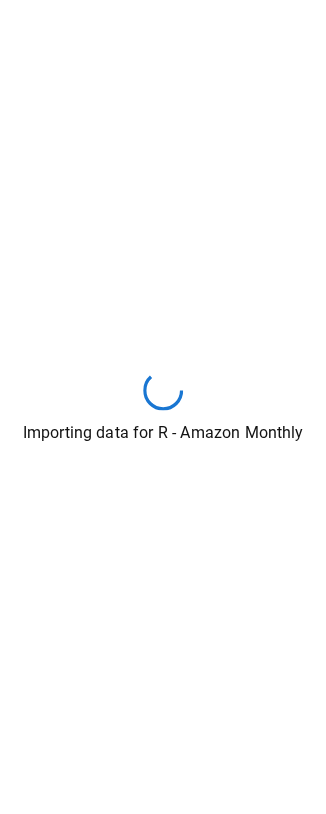 drag, startPoint x: 36, startPoint y: 327, endPoint x: 80, endPoint y: 242, distance: 95.71311 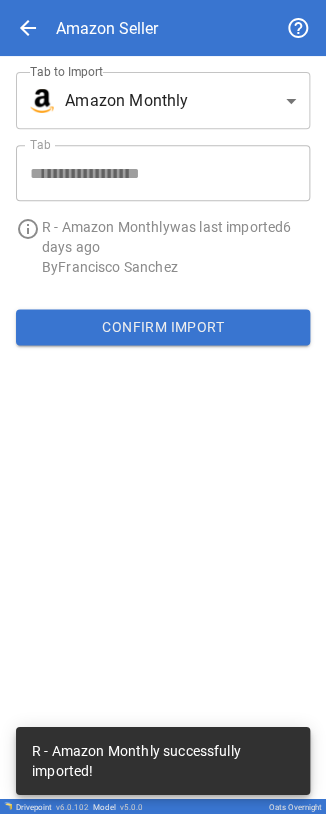 click on "**********" at bounding box center [163, 407] 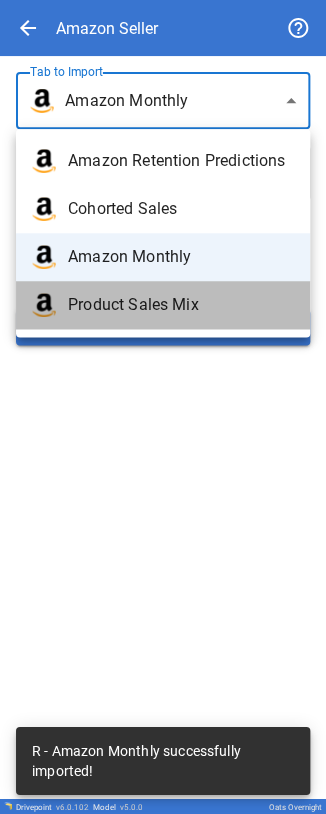 click on "Product Sales Mix" at bounding box center (163, 305) 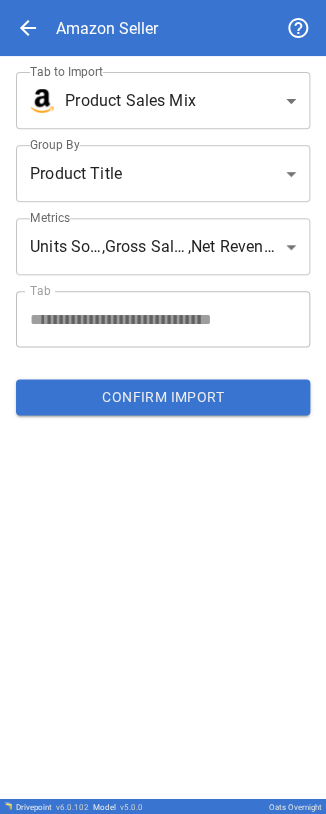 click on "**********" at bounding box center (163, 407) 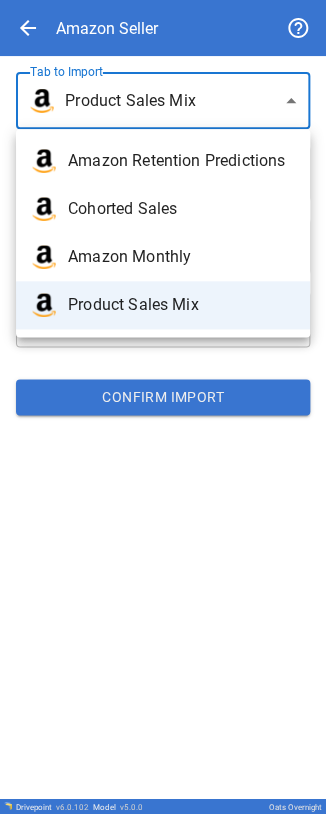 drag, startPoint x: 44, startPoint y: 34, endPoint x: 32, endPoint y: 34, distance: 12 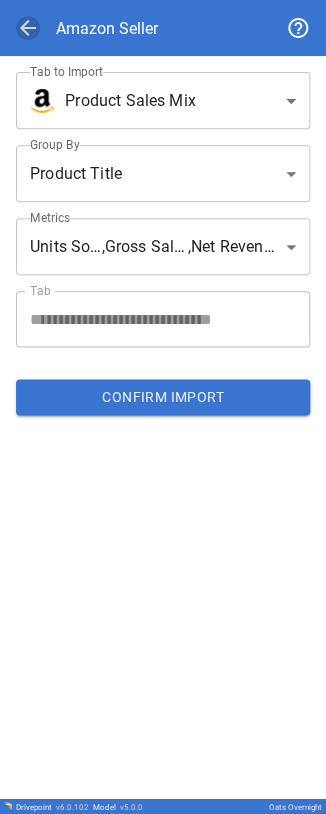 click on "arrow_back" at bounding box center [28, 28] 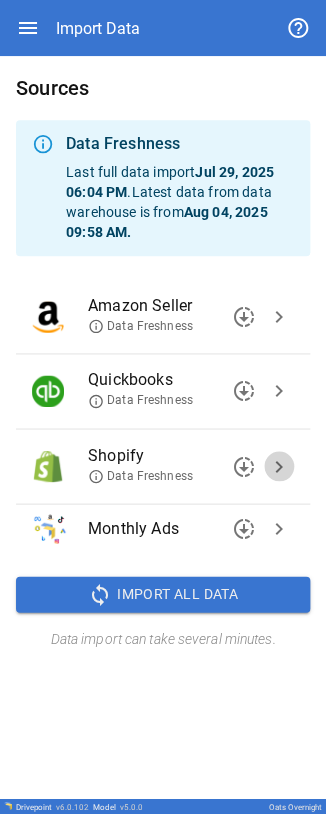 click on "chevron_right" at bounding box center (279, 466) 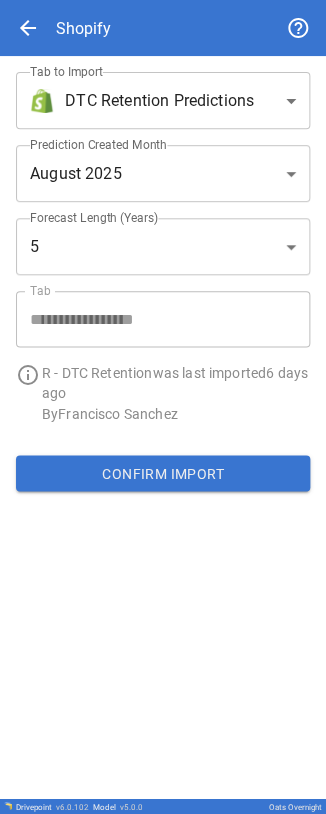 click on "**********" at bounding box center (163, 407) 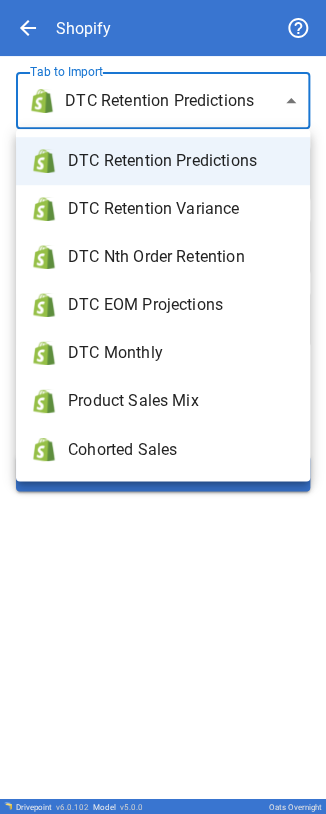click on "DTC Retention Predictions" at bounding box center (181, 161) 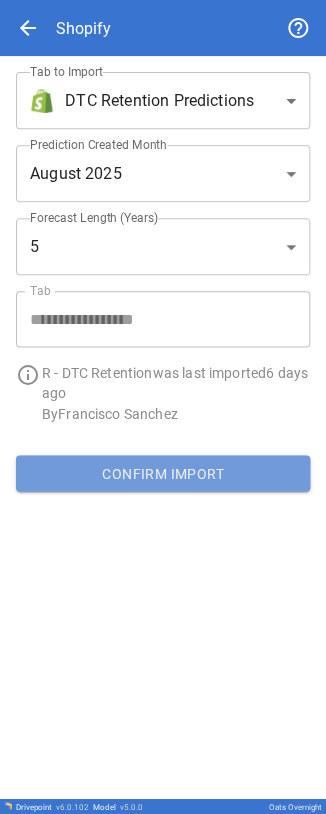 click on "Confirm Import" at bounding box center [163, 473] 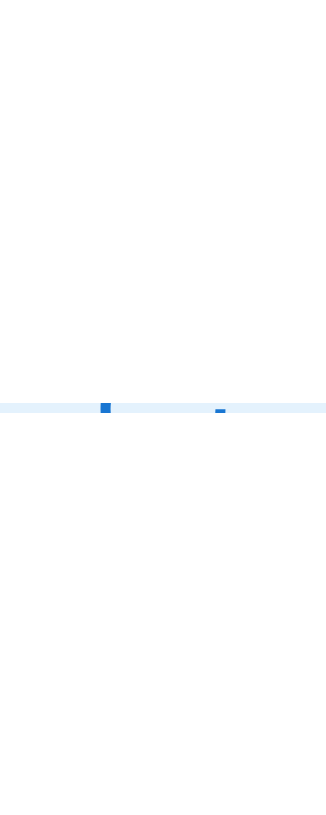 scroll, scrollTop: 0, scrollLeft: 0, axis: both 